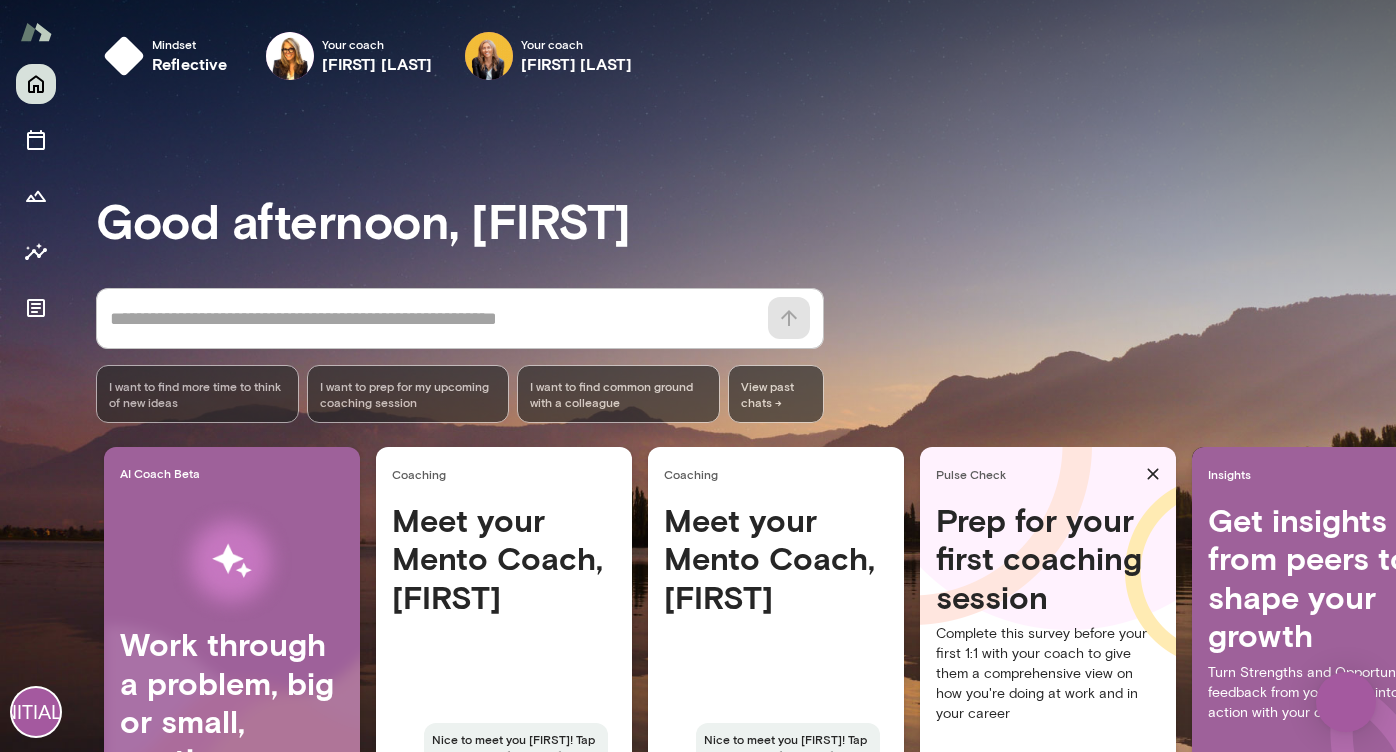 scroll, scrollTop: 0, scrollLeft: 0, axis: both 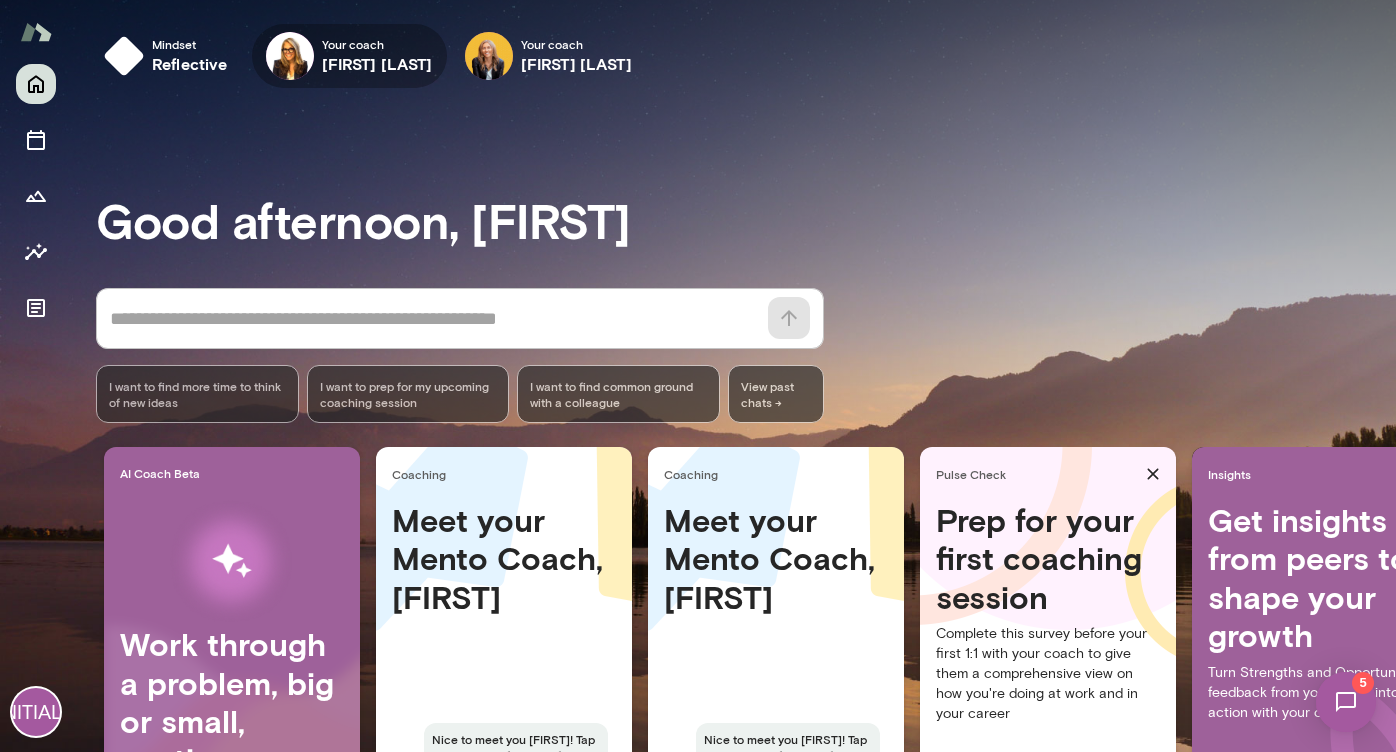 click on "Your coach" at bounding box center [377, 44] 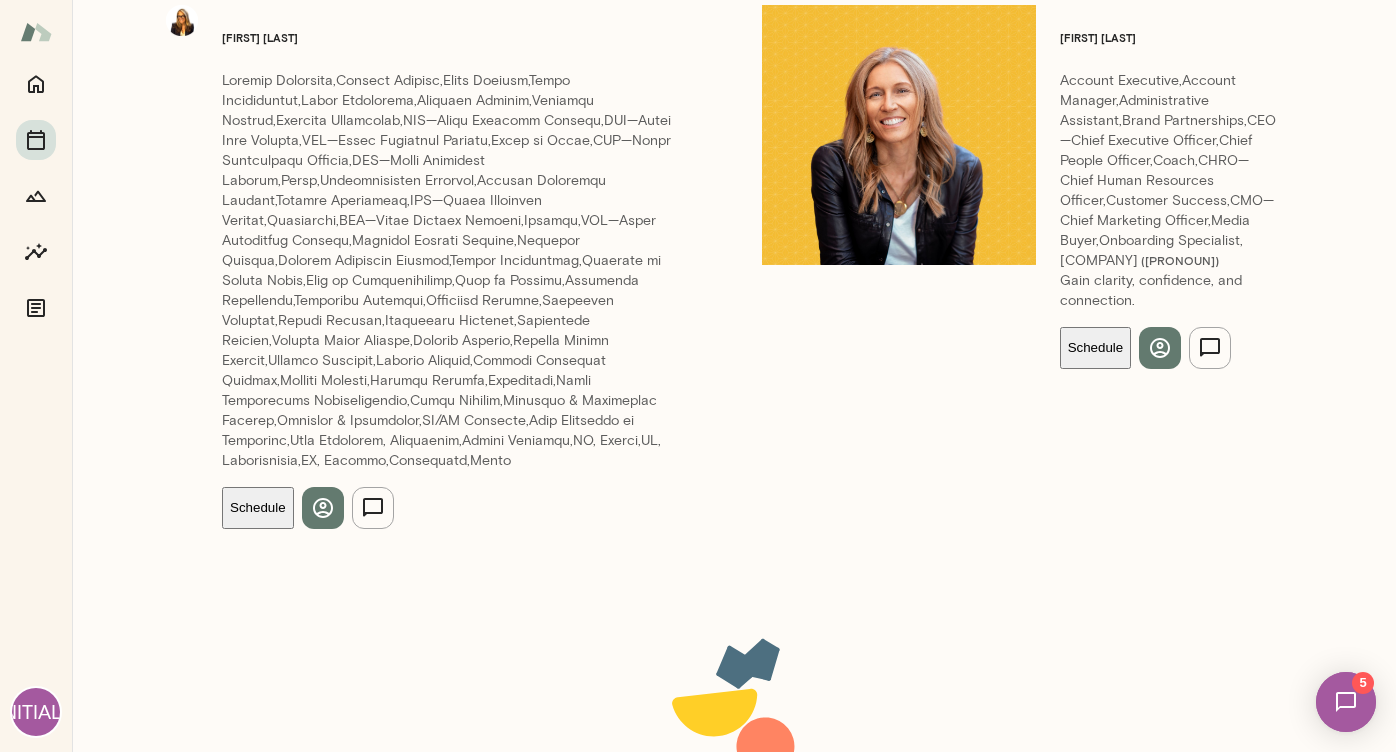 scroll, scrollTop: 602, scrollLeft: 0, axis: vertical 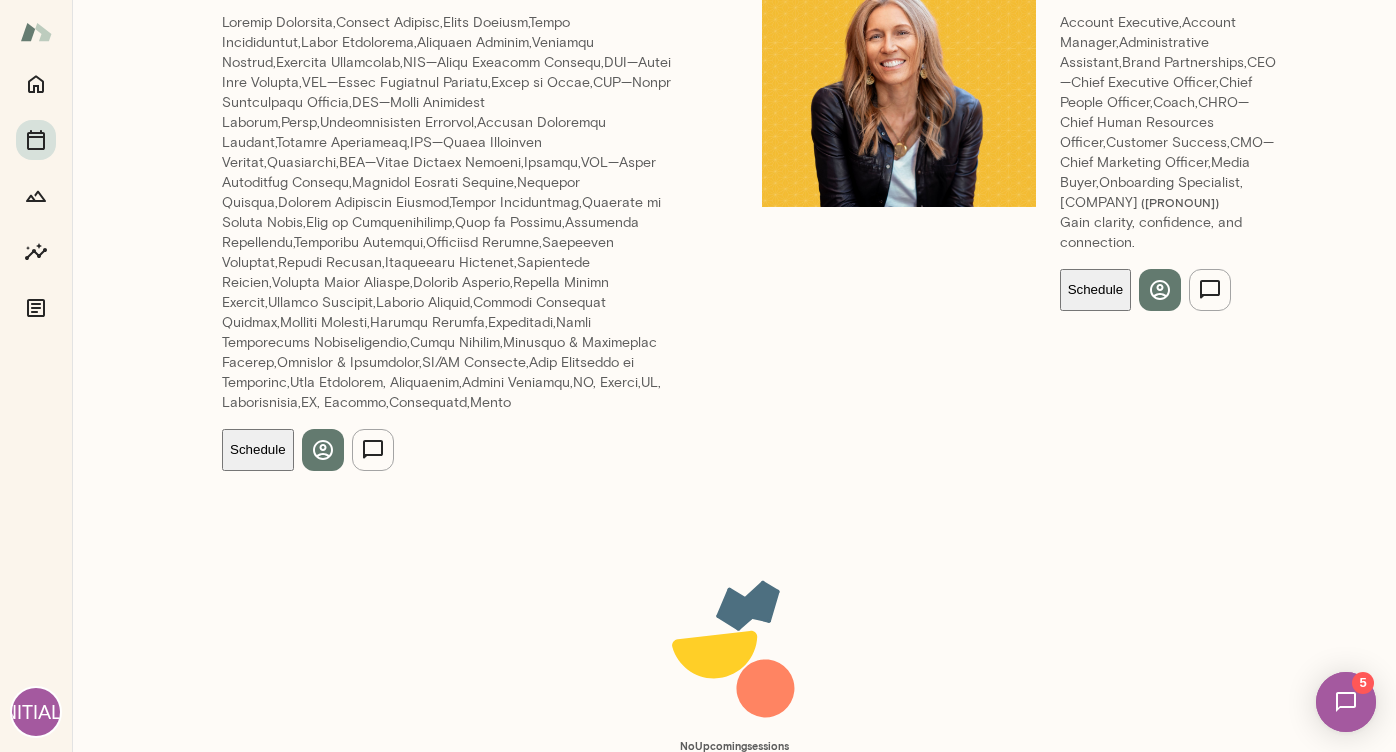 click on "Mento" at bounding box center (452, 213) 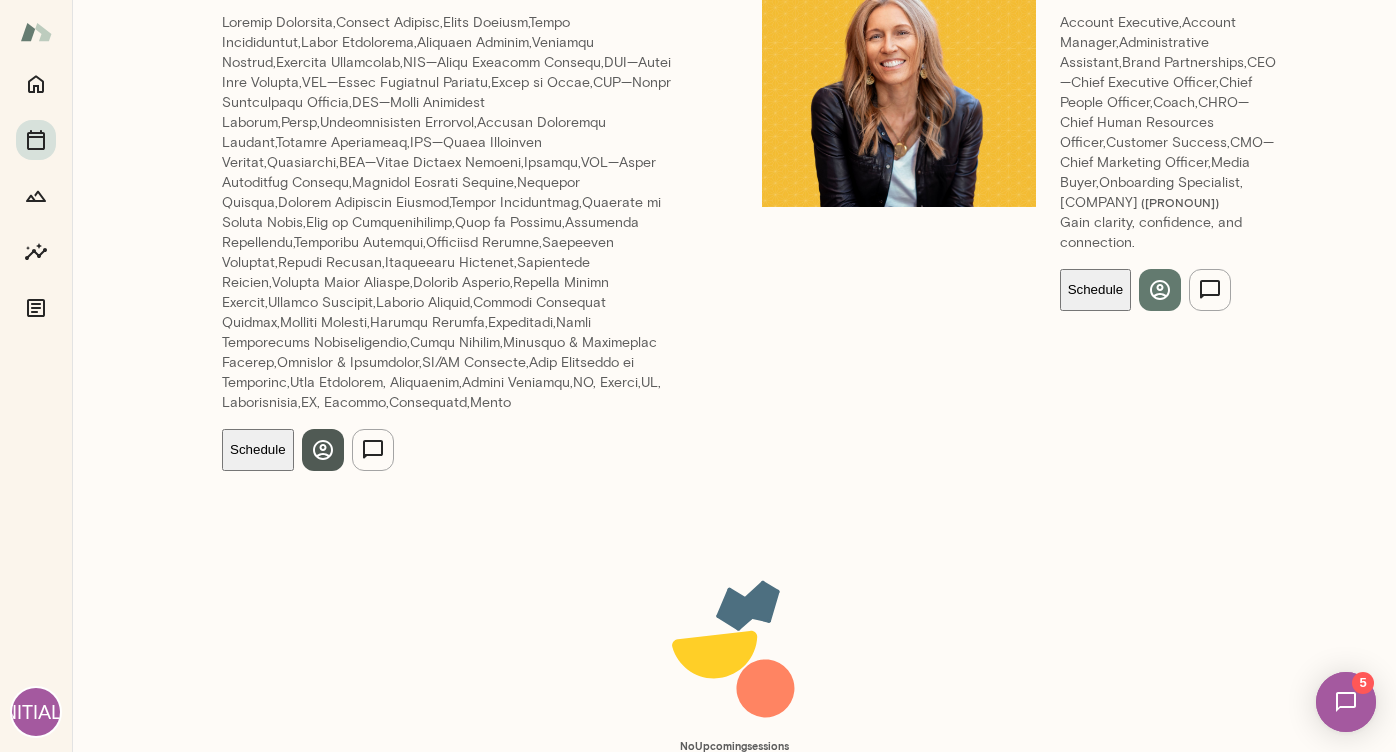 click at bounding box center [323, 450] 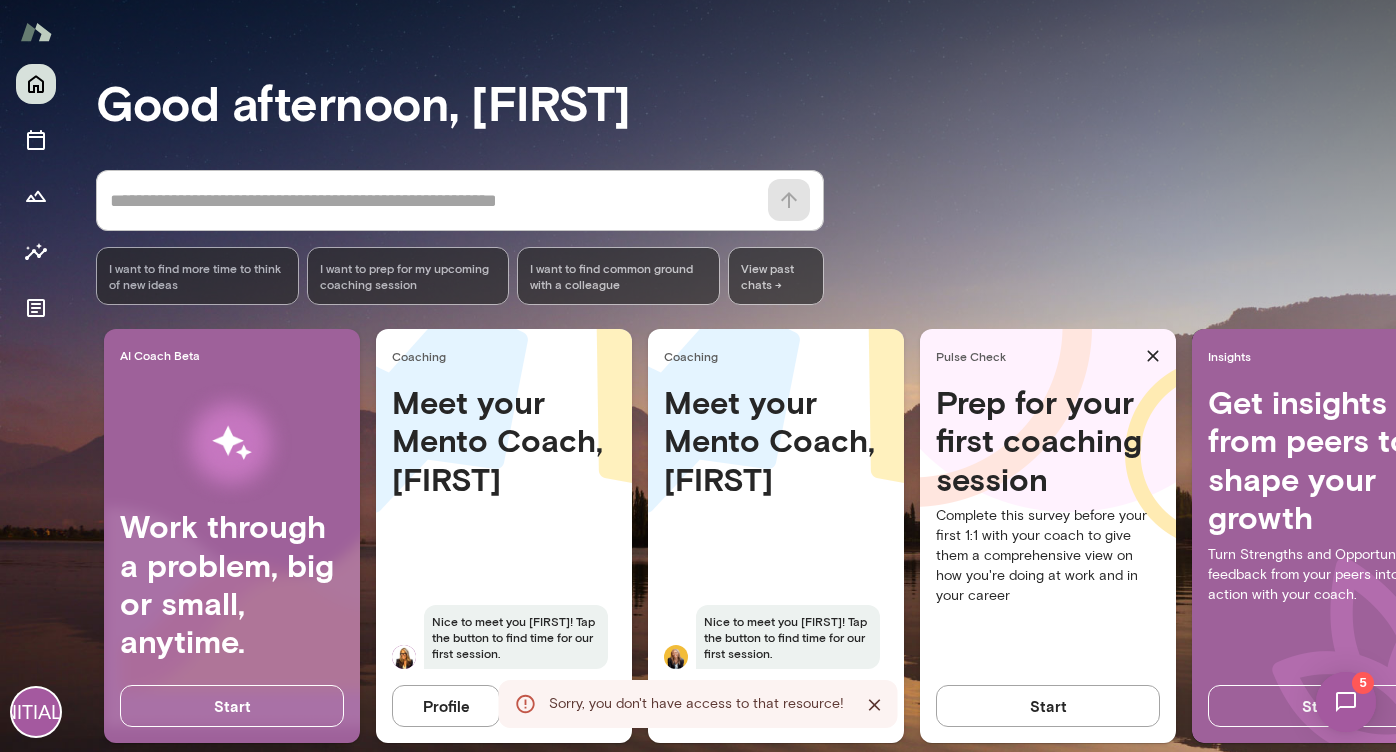 scroll, scrollTop: 116, scrollLeft: 0, axis: vertical 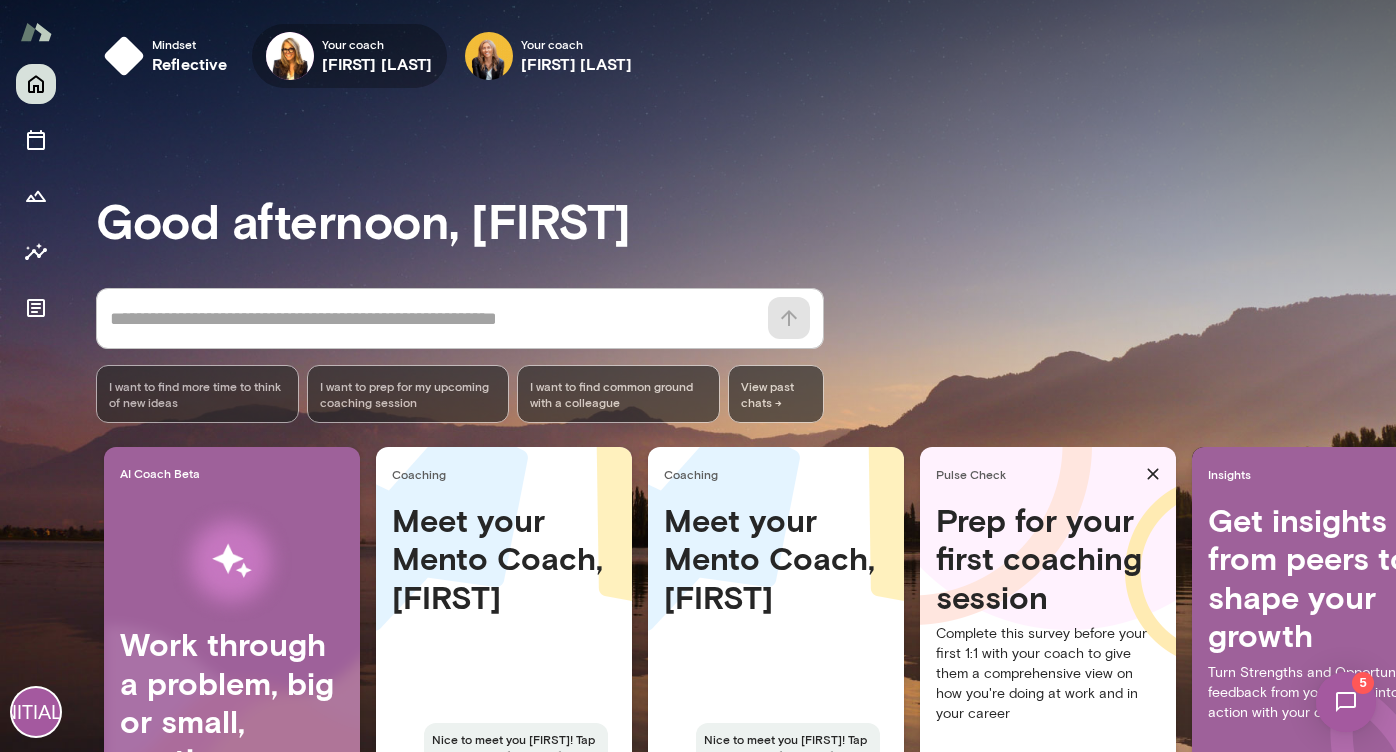 click at bounding box center (0, 0) 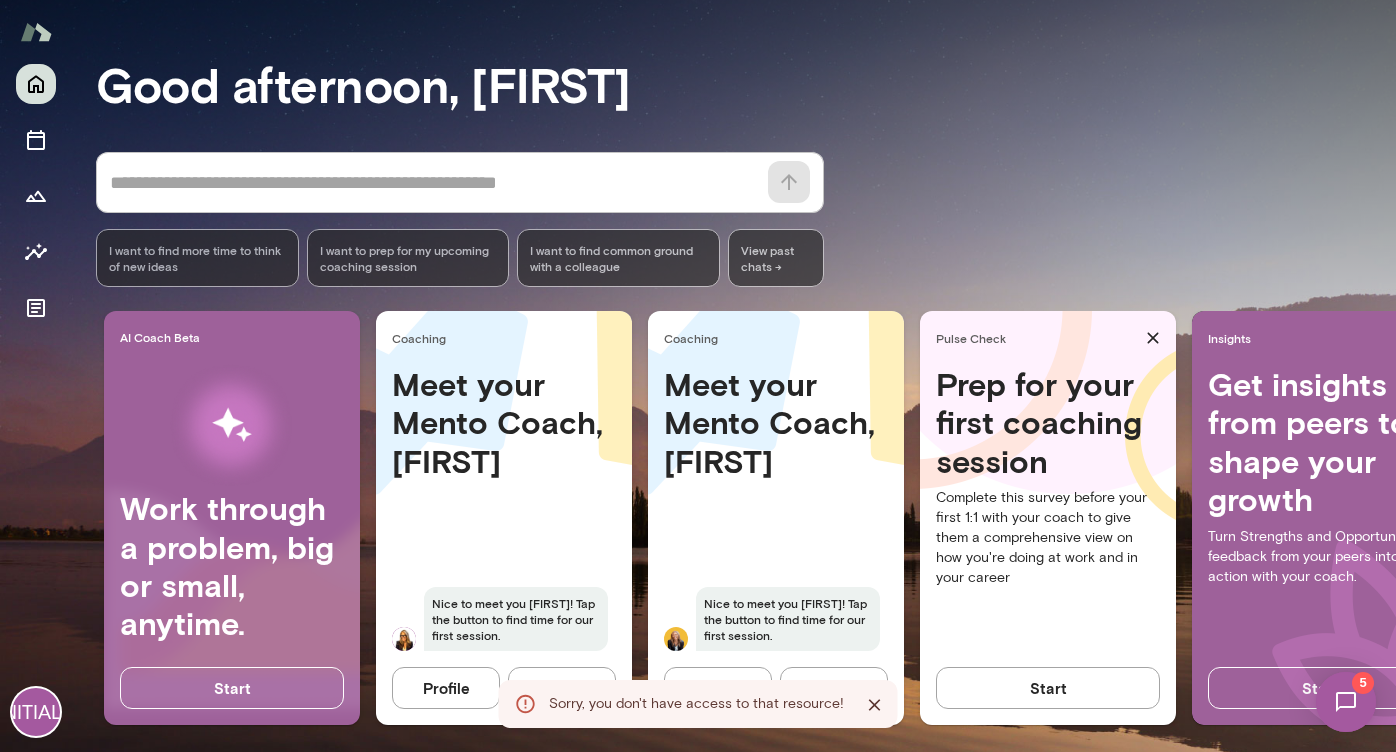 scroll, scrollTop: 134, scrollLeft: 0, axis: vertical 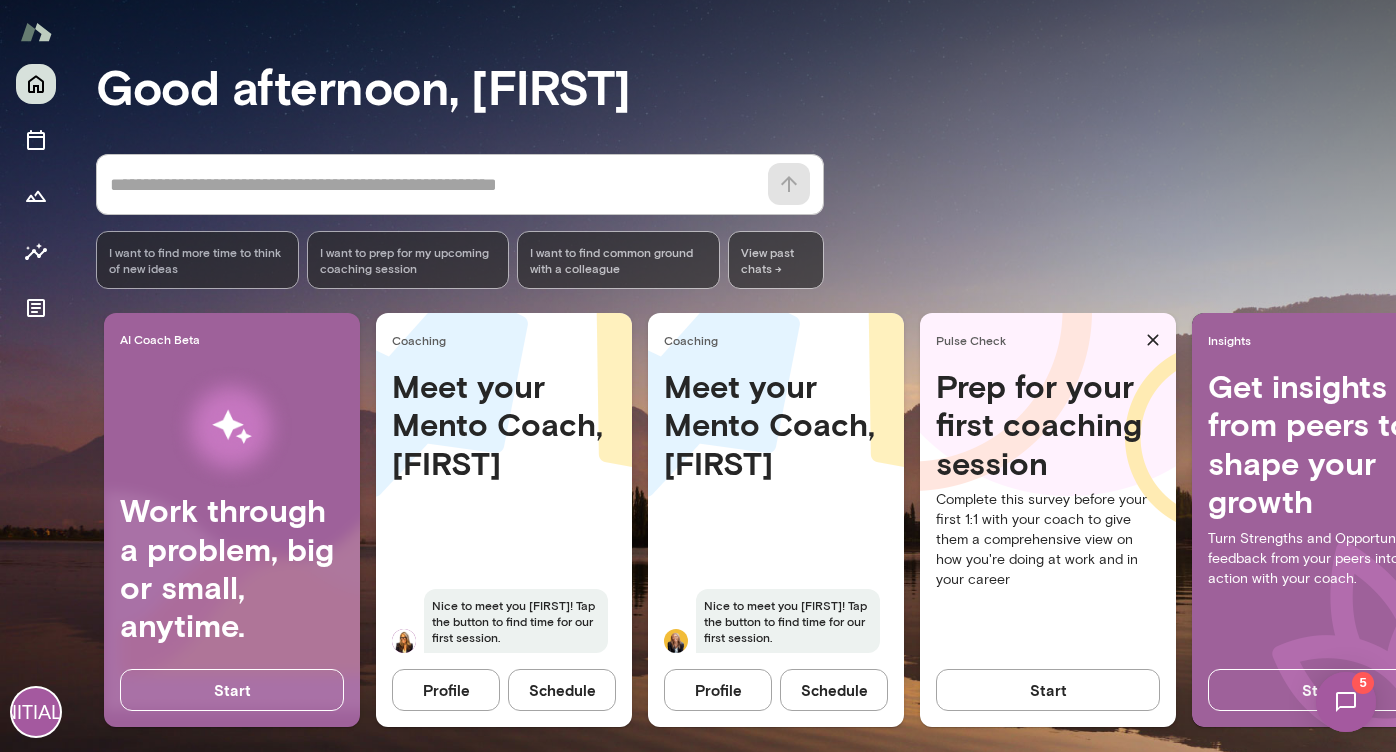 click on "Profile" at bounding box center (446, 690) 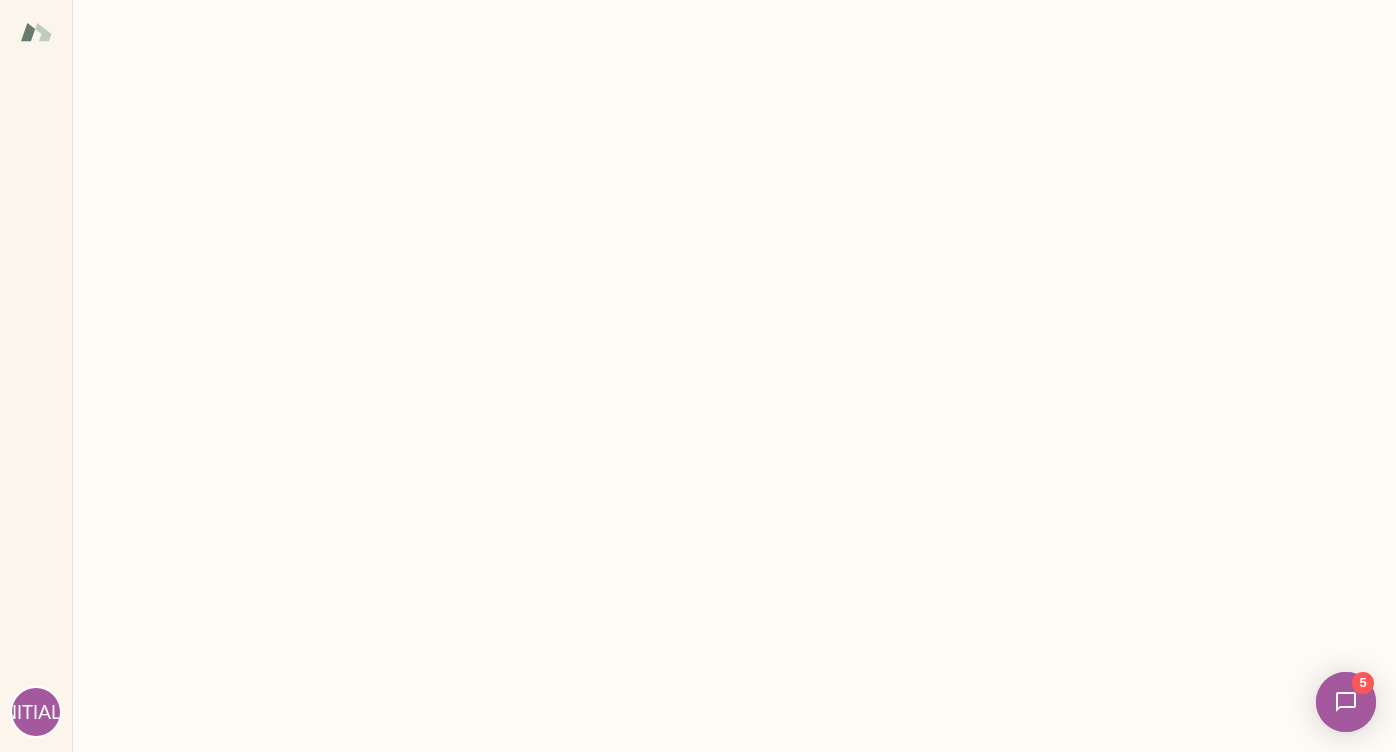 scroll, scrollTop: 0, scrollLeft: 0, axis: both 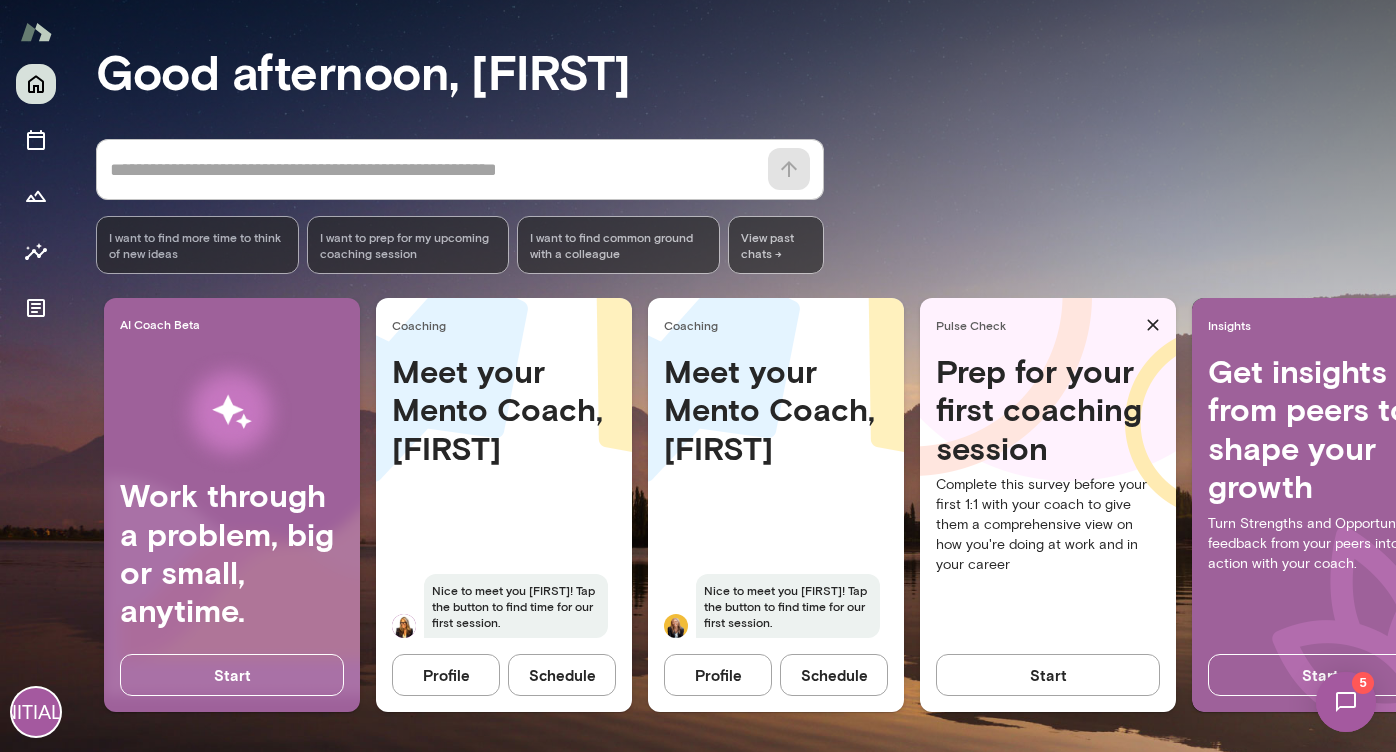 click on "Profile" at bounding box center (718, 675) 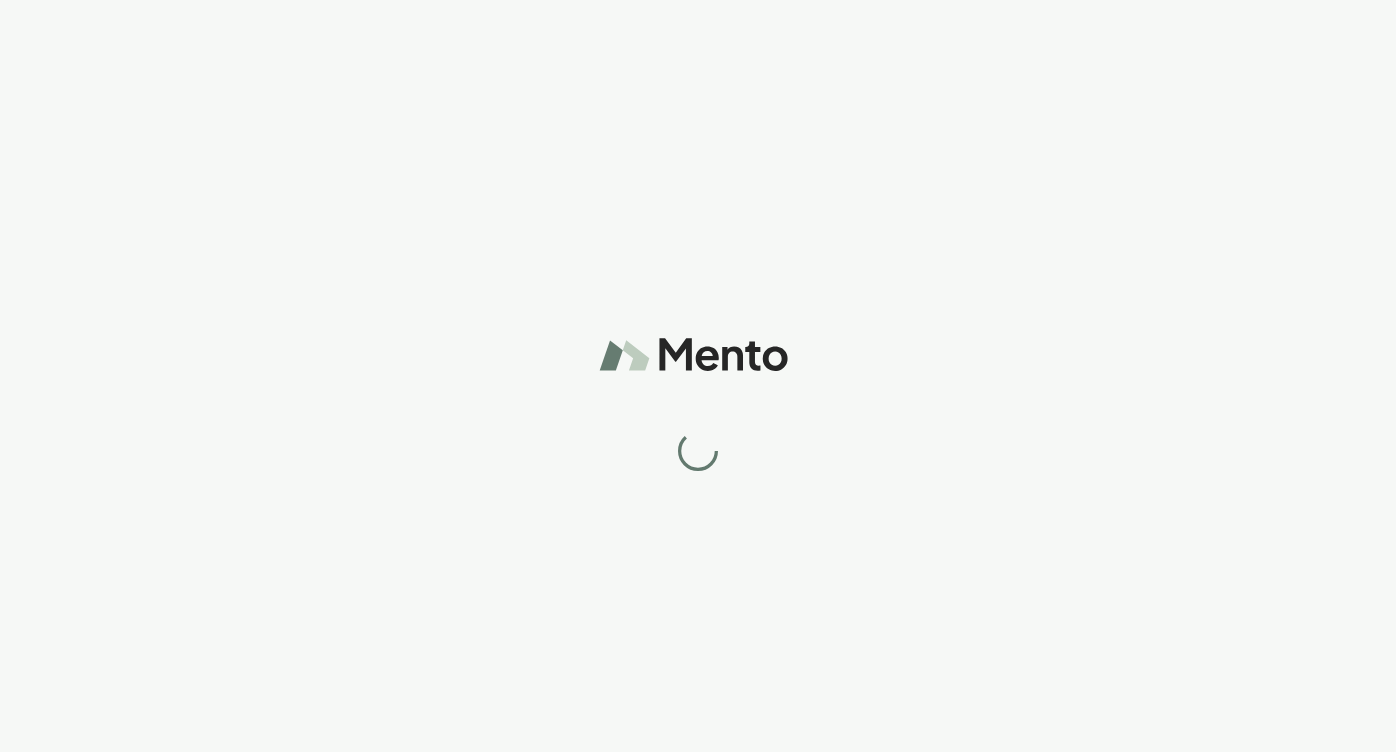 scroll, scrollTop: 0, scrollLeft: 0, axis: both 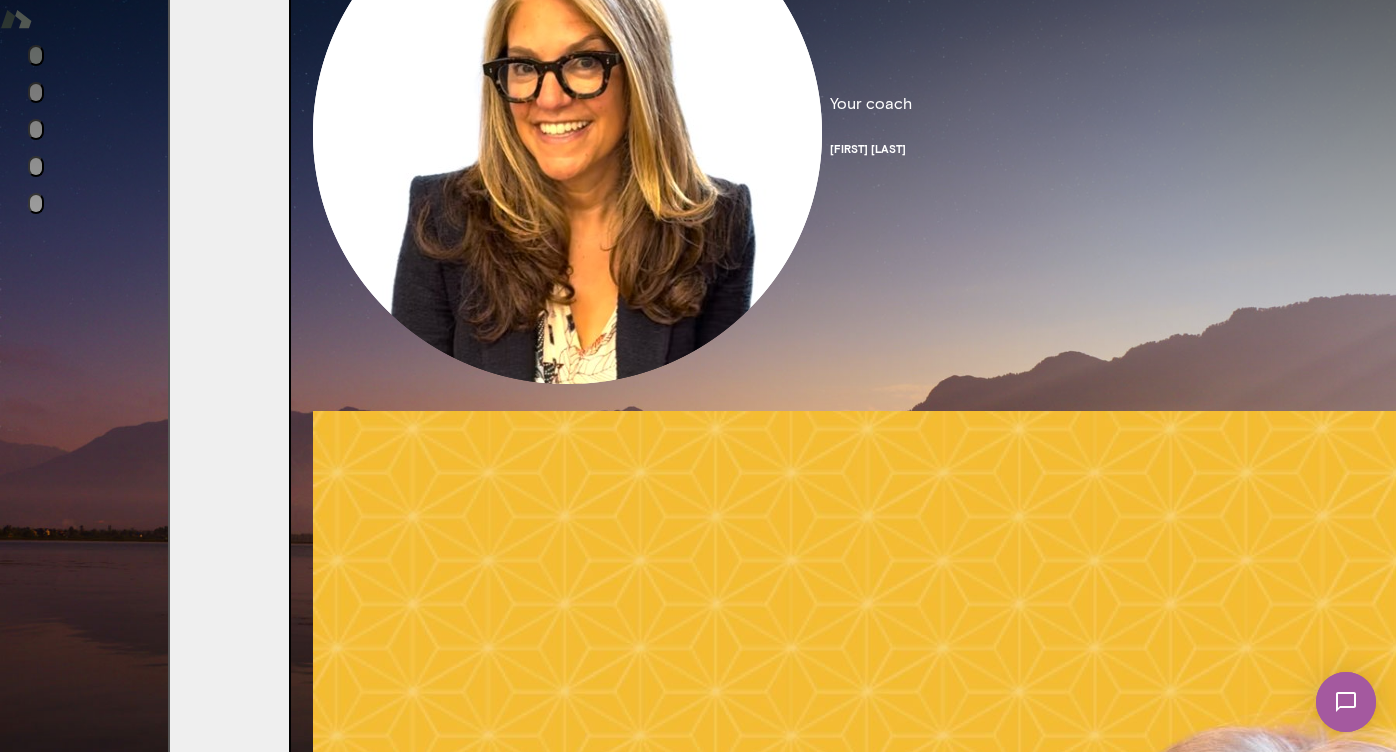 click on "Profile" at bounding box center (635, 3447) 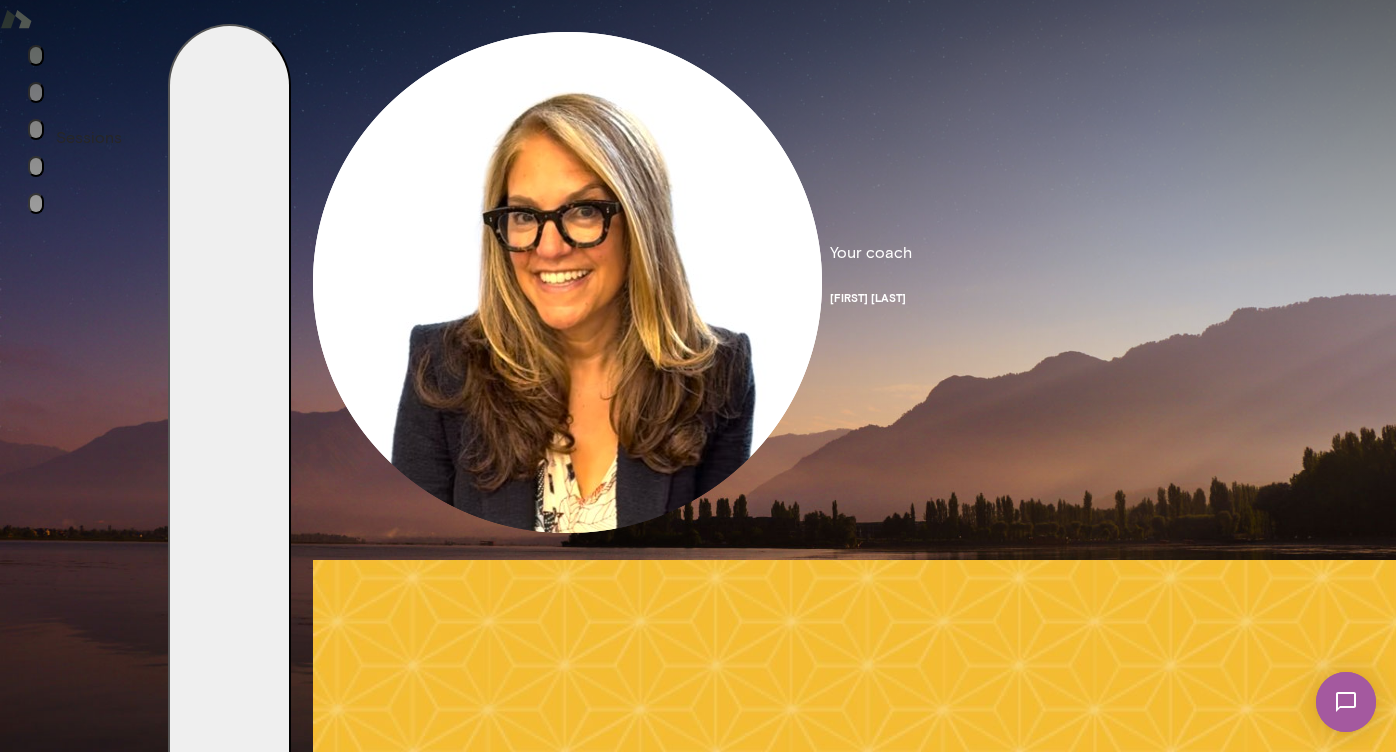 click at bounding box center [36, 92] 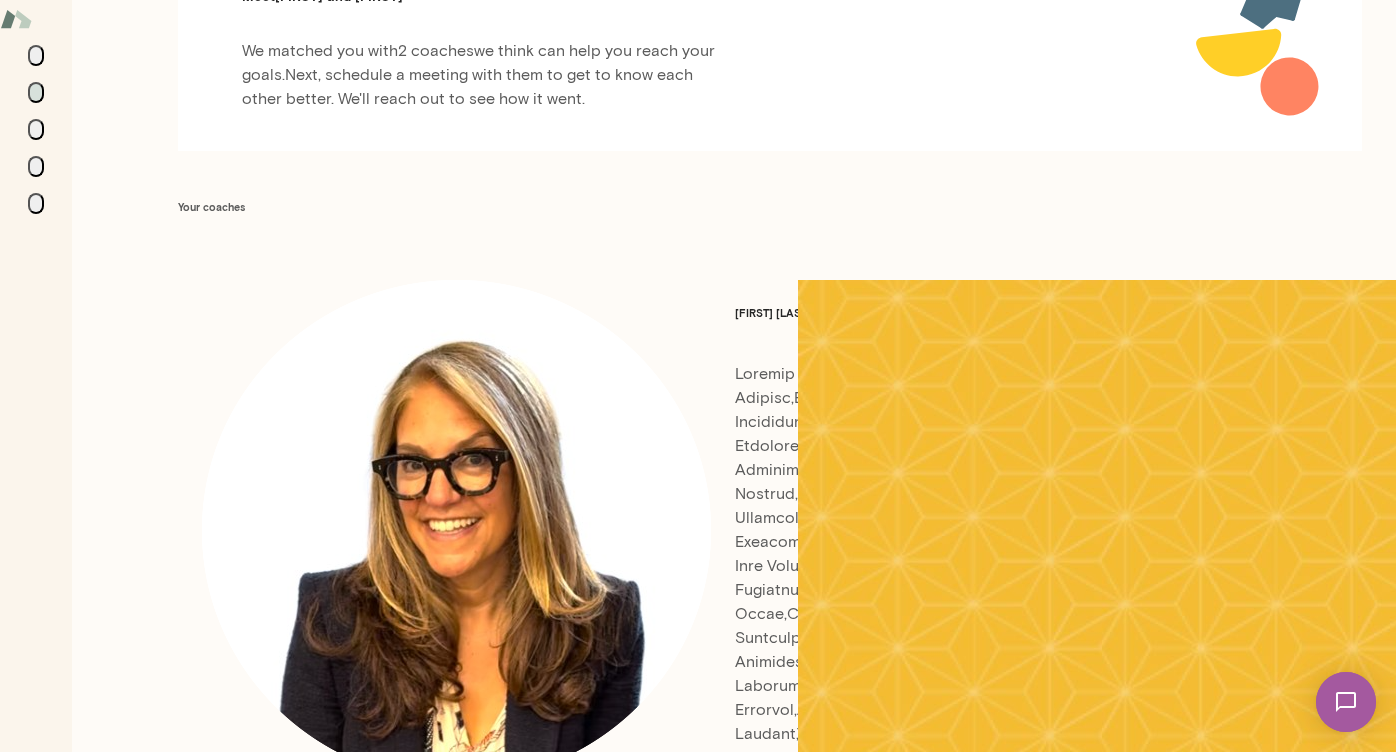 scroll, scrollTop: 451, scrollLeft: 0, axis: vertical 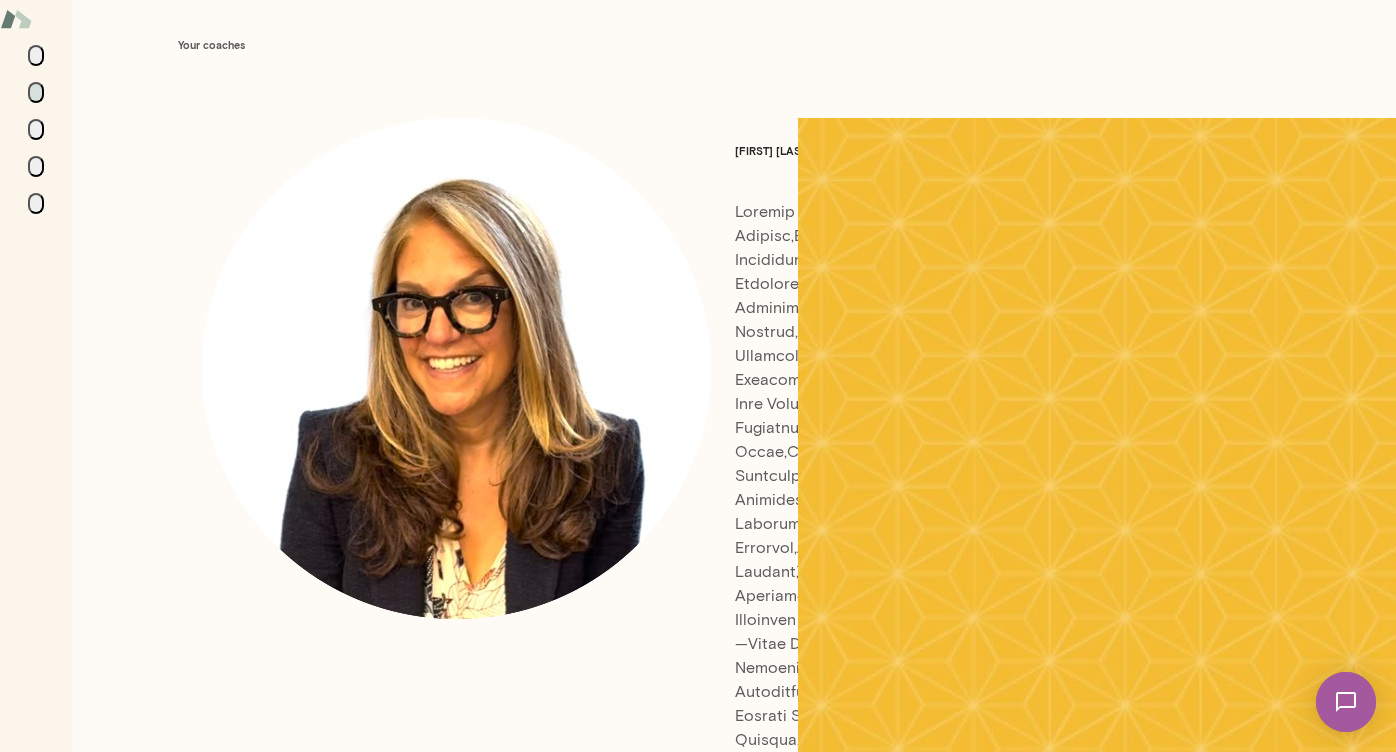 click at bounding box center (835, 1565) 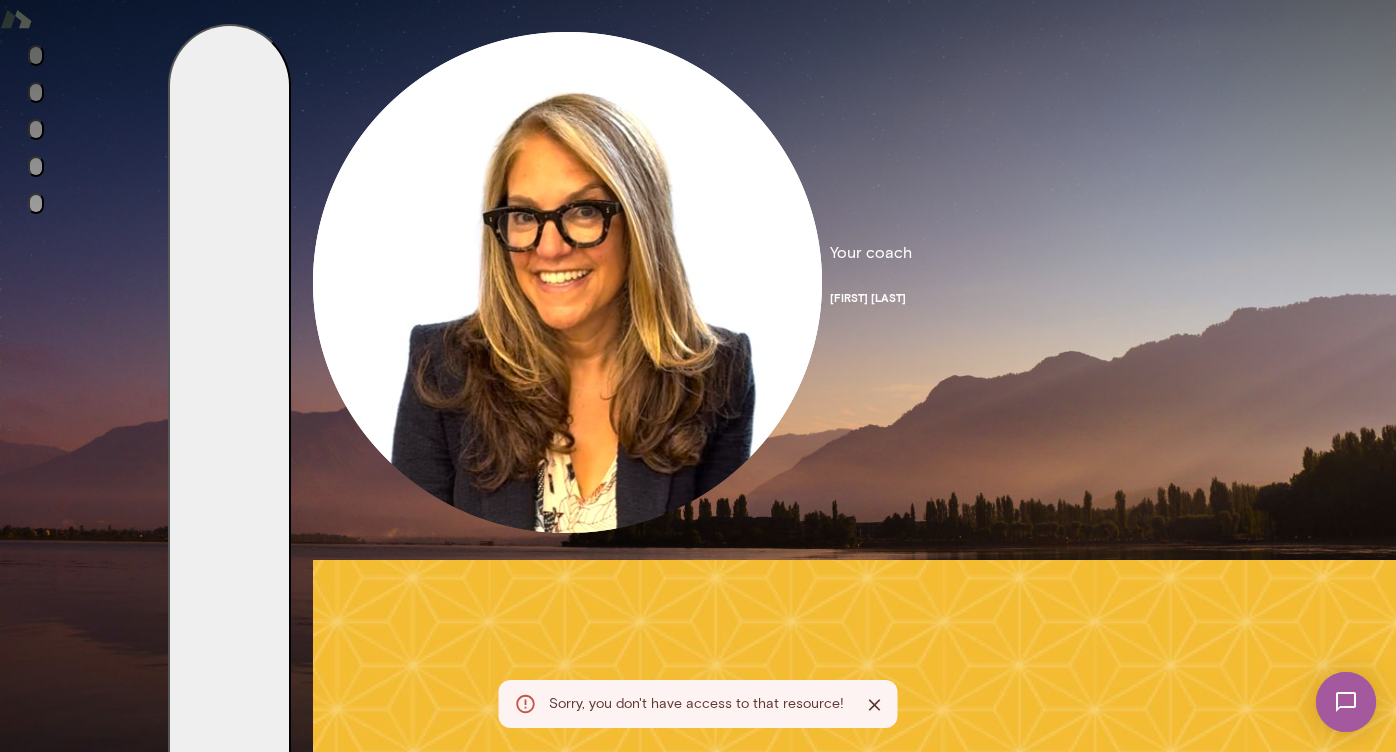scroll, scrollTop: 149, scrollLeft: 0, axis: vertical 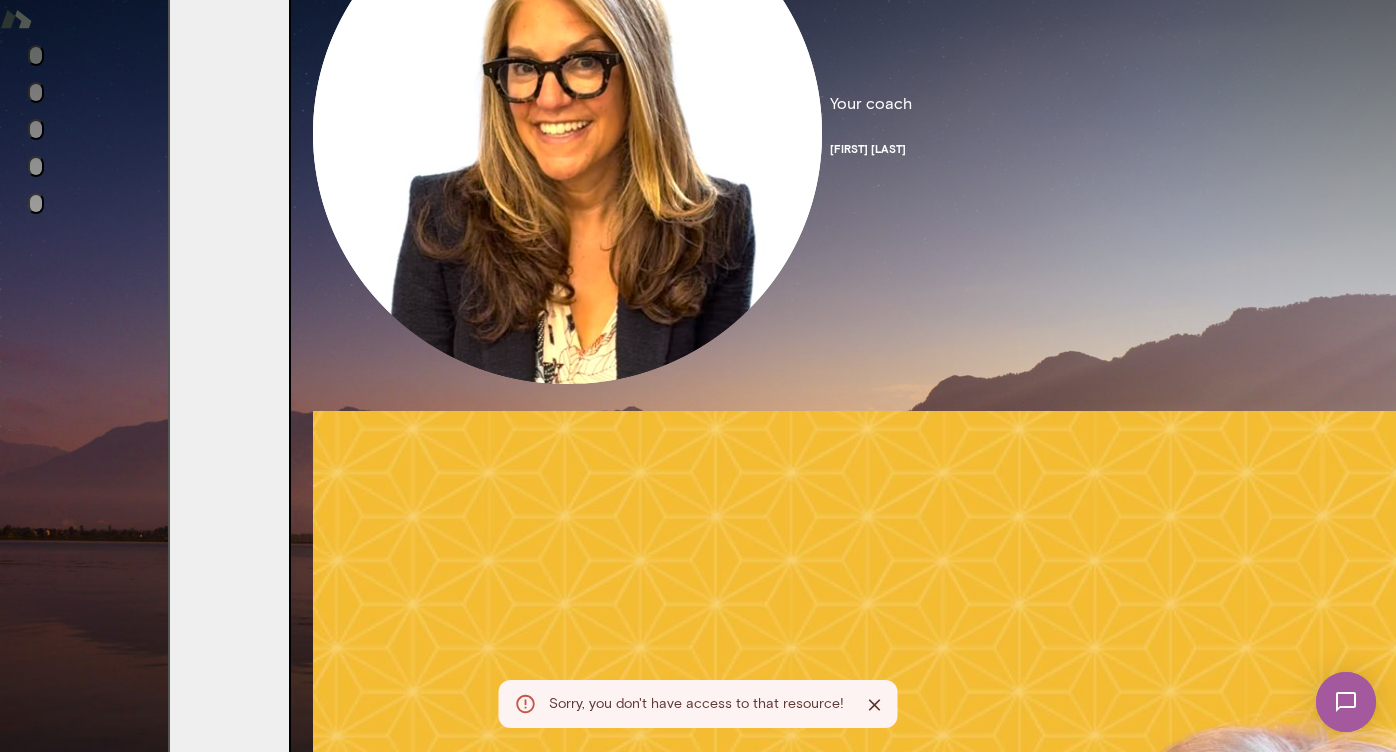 click on "Schedule" at bounding box center [698, 3447] 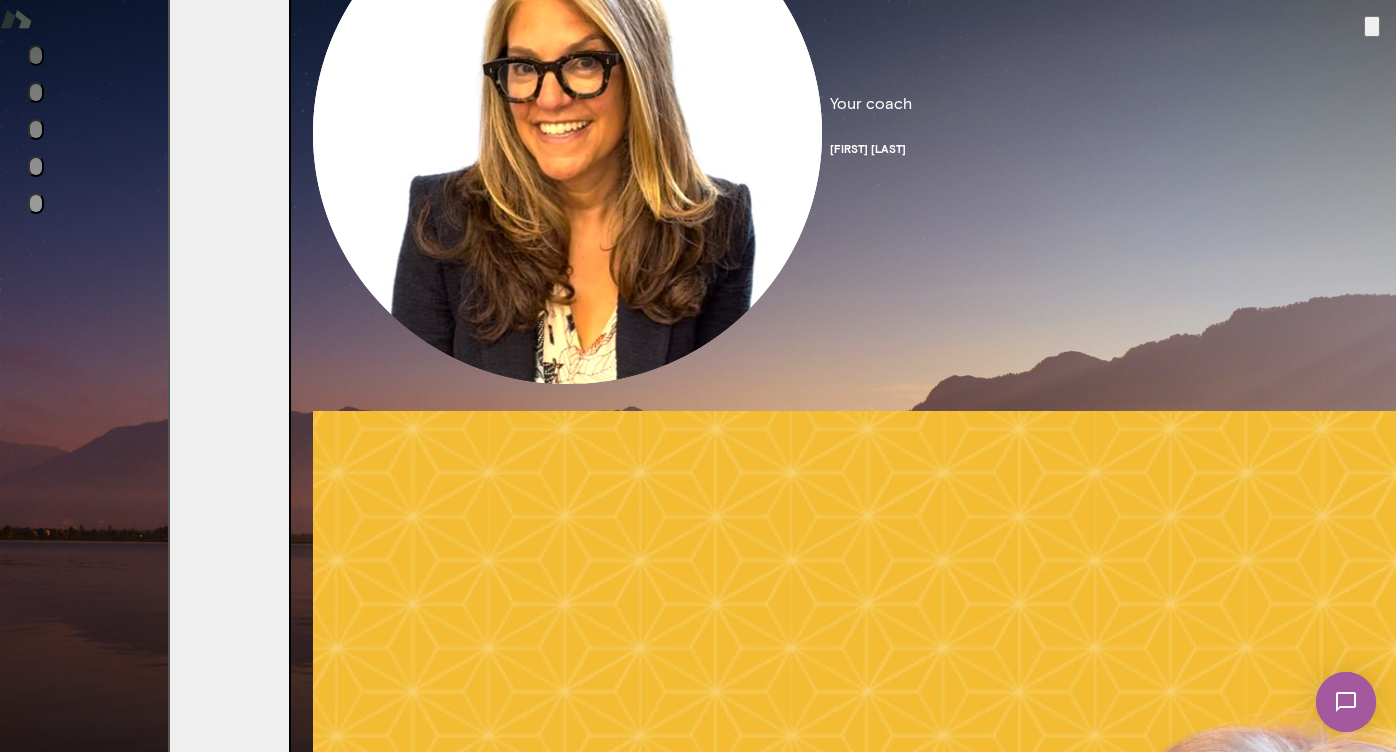 scroll, scrollTop: 0, scrollLeft: 0, axis: both 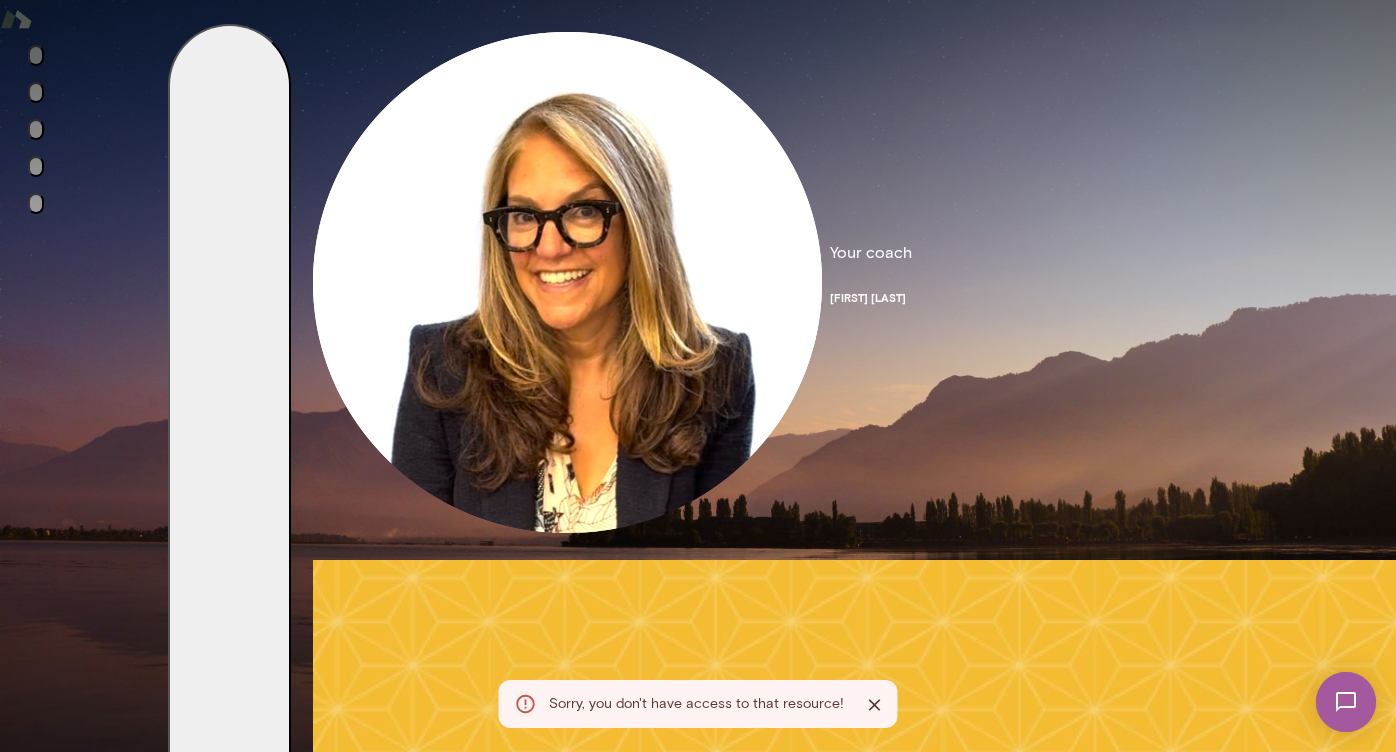 click on "[FIRST] [LAST]" at bounding box center (871, 298) 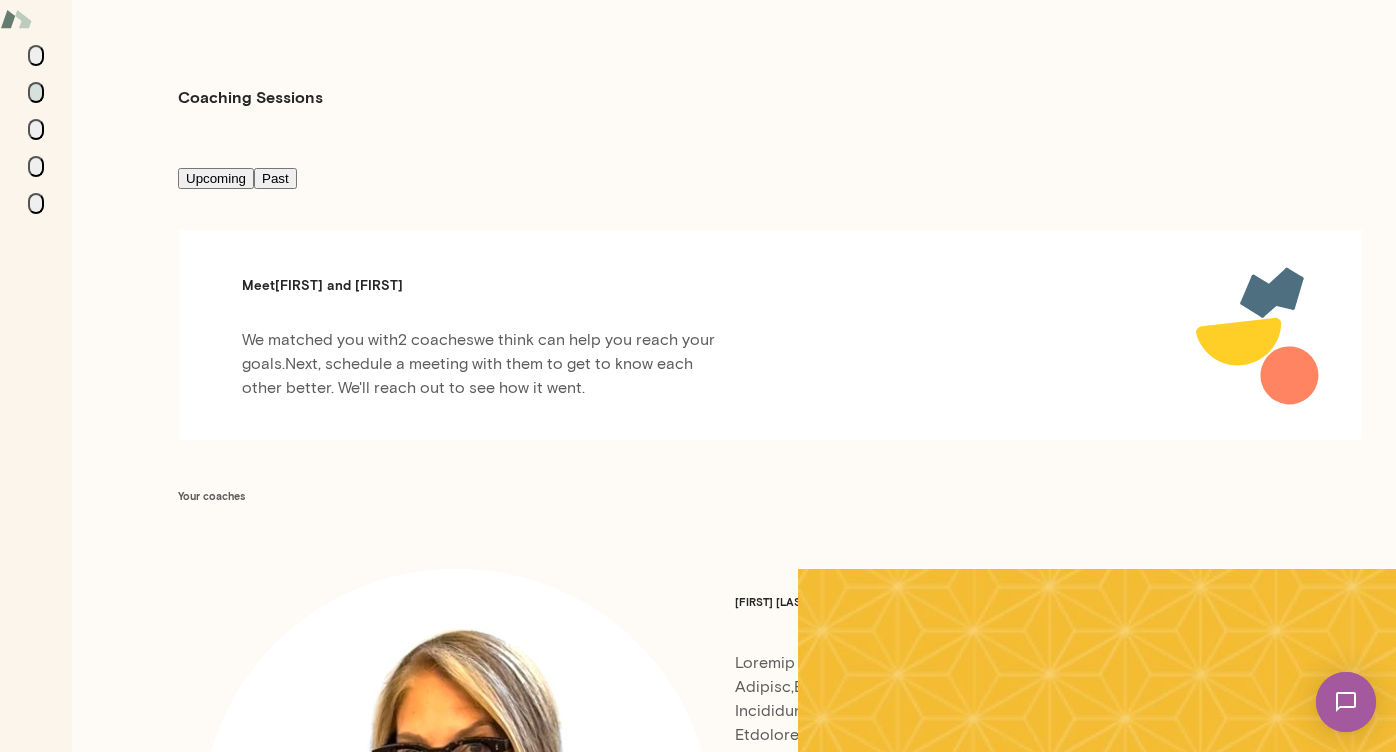 click on "Schedule" at bounding box center (2906, 1231) 